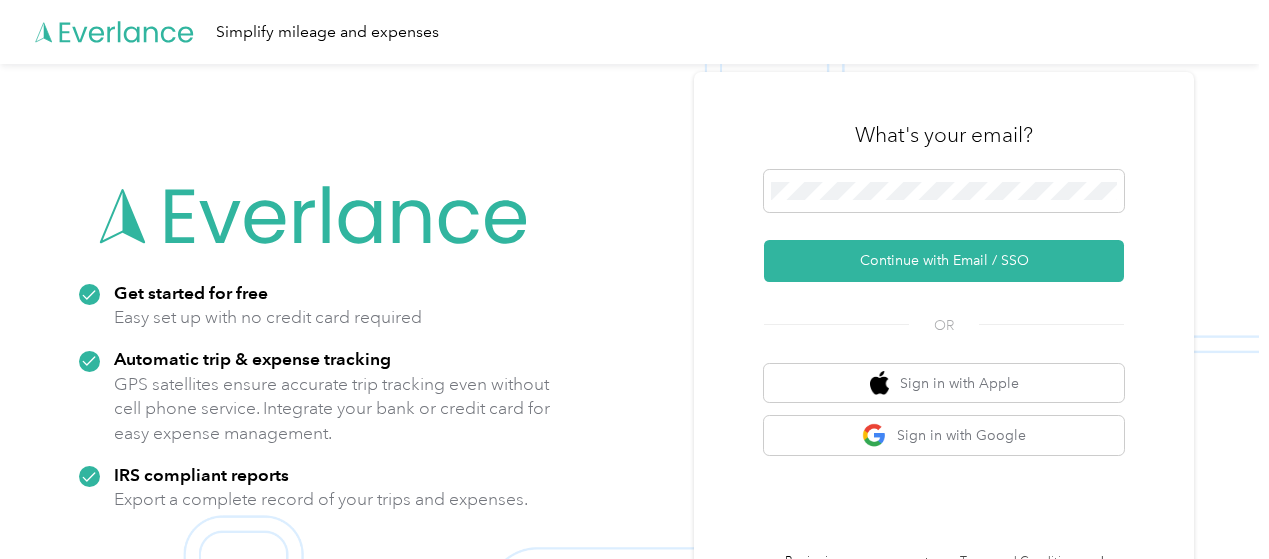 scroll, scrollTop: 0, scrollLeft: 0, axis: both 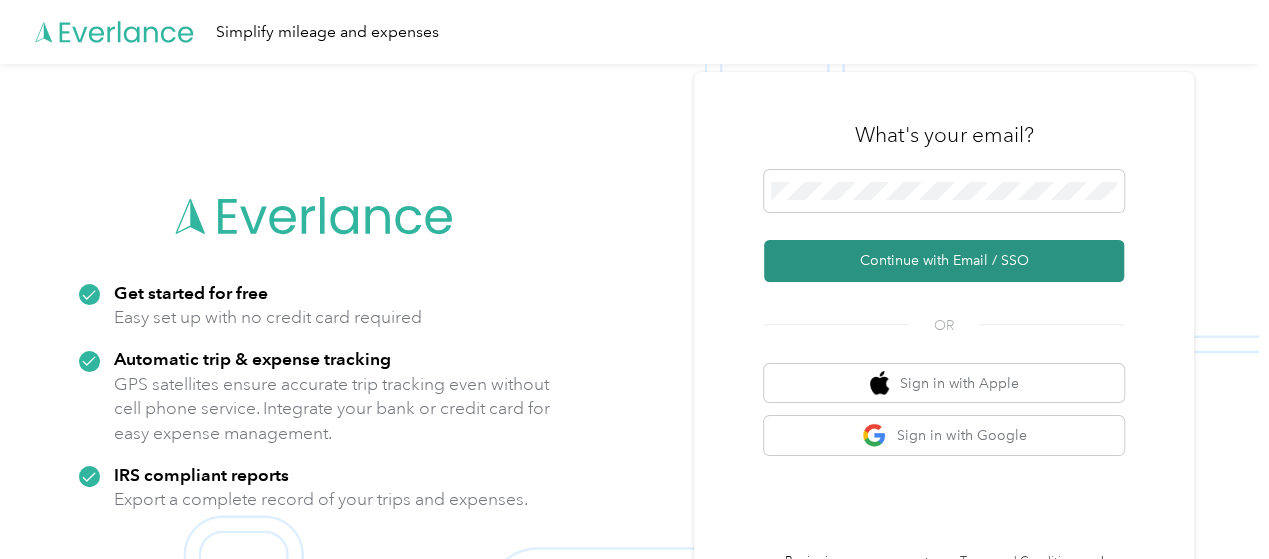 click on "Continue with Email / SSO" at bounding box center (944, 261) 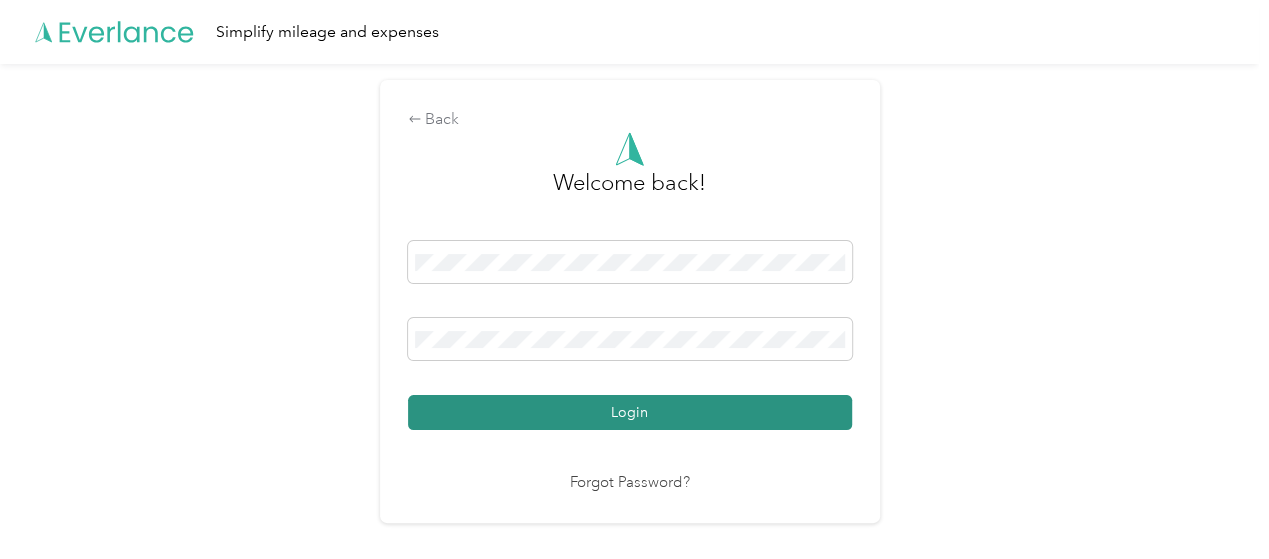 click on "Login" at bounding box center (630, 412) 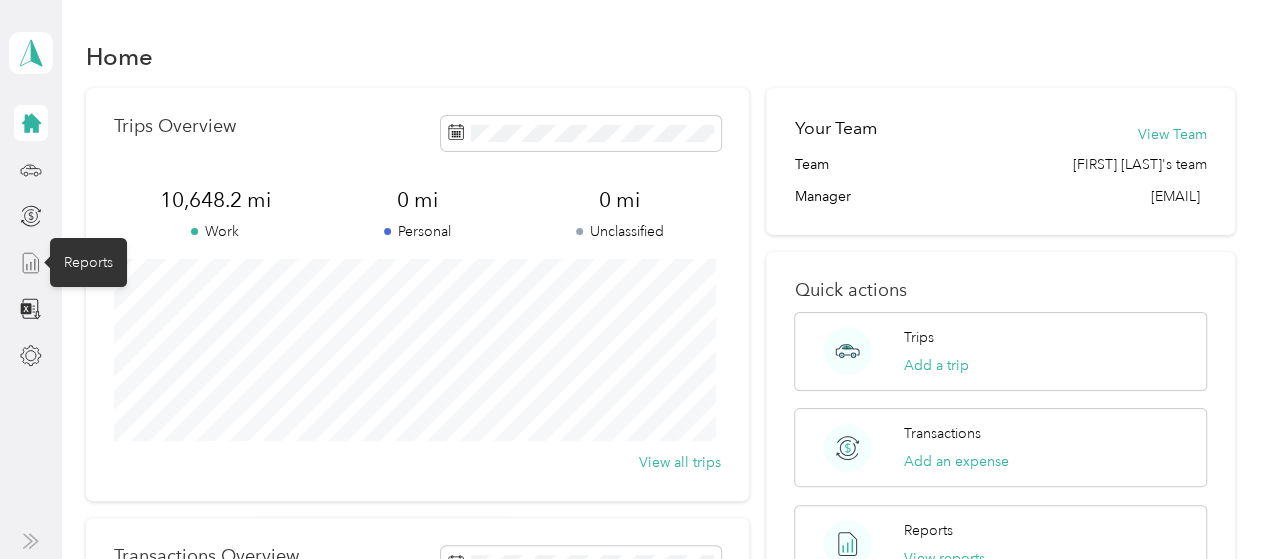 click 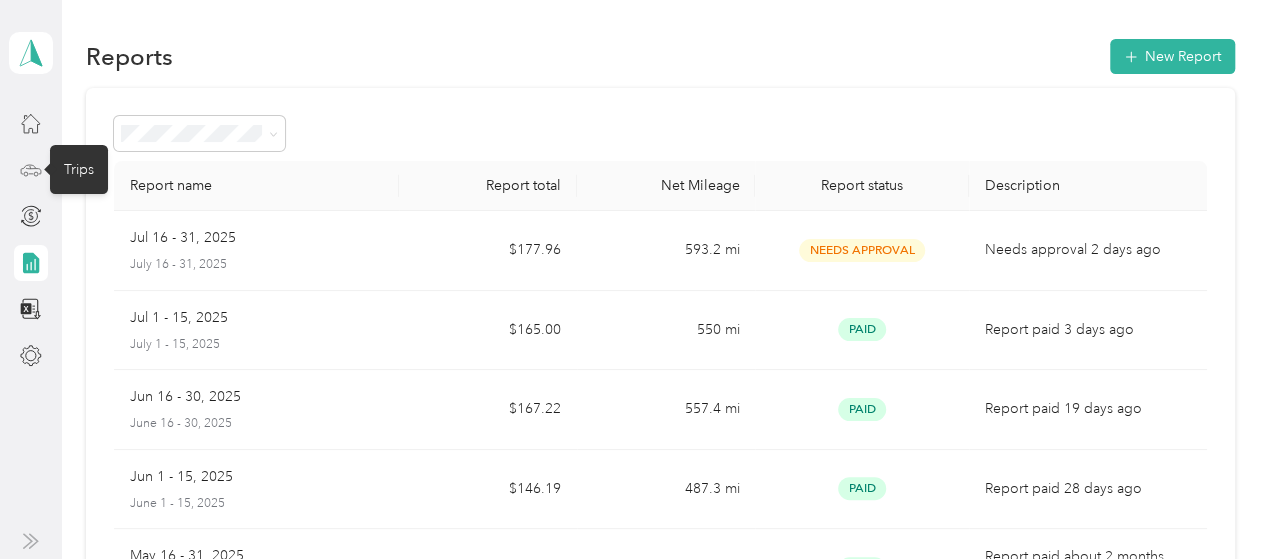 click 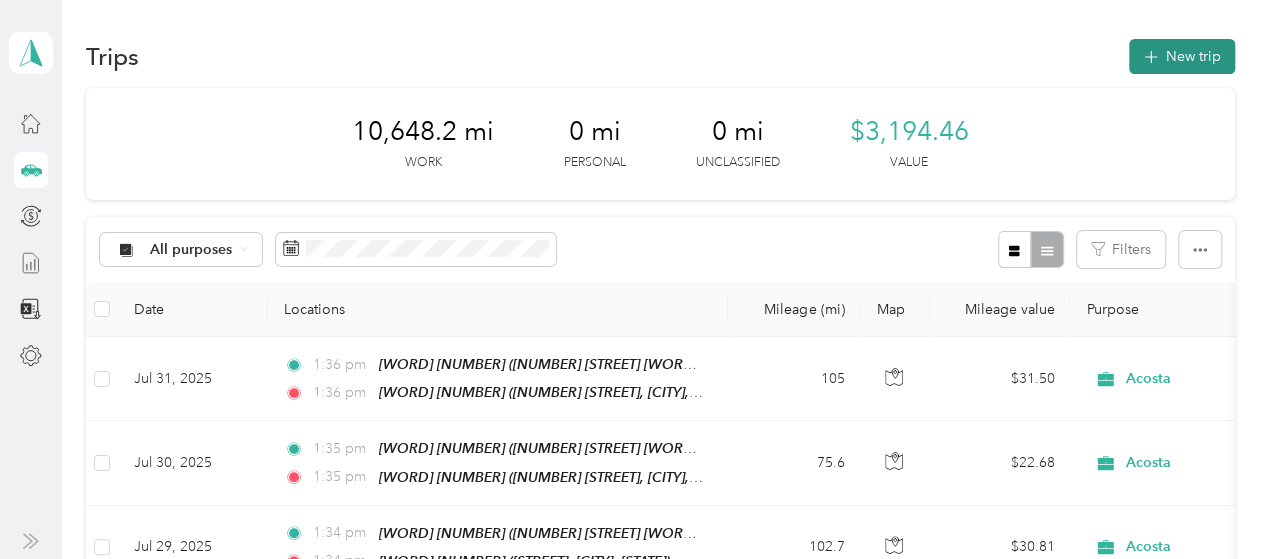 click on "New trip" at bounding box center [1182, 56] 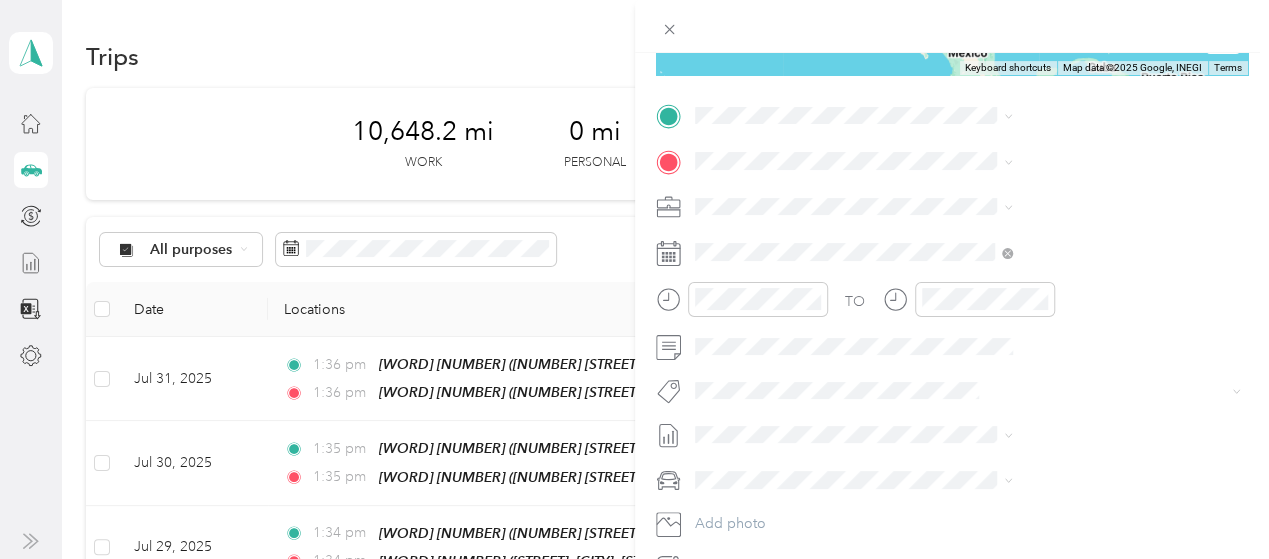 scroll, scrollTop: 400, scrollLeft: 0, axis: vertical 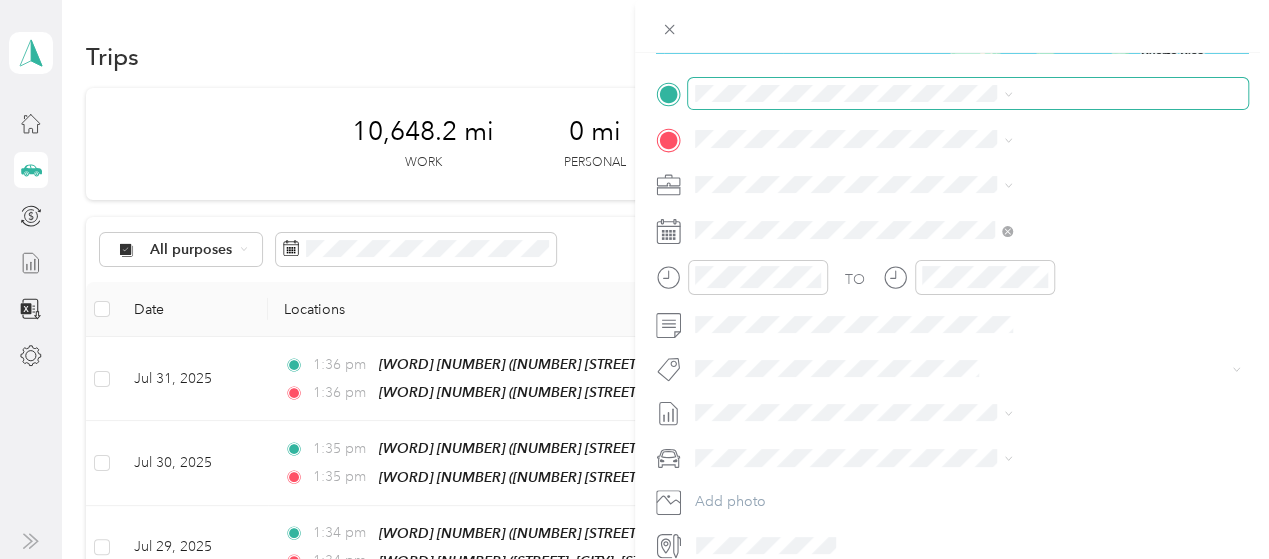 click on "New Trip Save This trip cannot be edited because it is either under review, approved, or paid. Contact your Team Manager to edit it. Miles ← Move left → Move right ↑ Move up ↓ Move down + Zoom in - Zoom out Home Jump left by 75% End Jump right by 75% Page Up Jump up by 75% Page Down Jump down by 75% Keyboard shortcuts Map Data Map data ©2025 Google, INEGI Map data ©2025 Google, INEGI 1000 km  Click to toggle between metric and imperial units Terms Report a map error Edit route Calculate route Round trip TO Add photo" at bounding box center [629, 559] 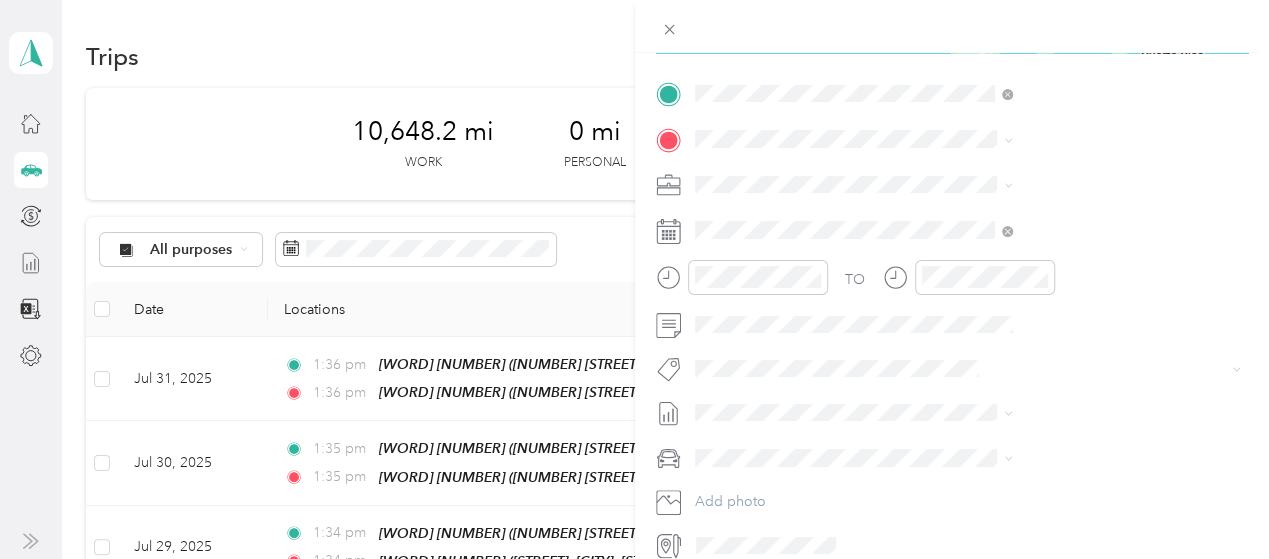 click on "[NUMBER] [STREET] [WORD], [POSTAL_CODE], [CITY], [STATE], [COUNTRY]" at bounding box center [1050, 328] 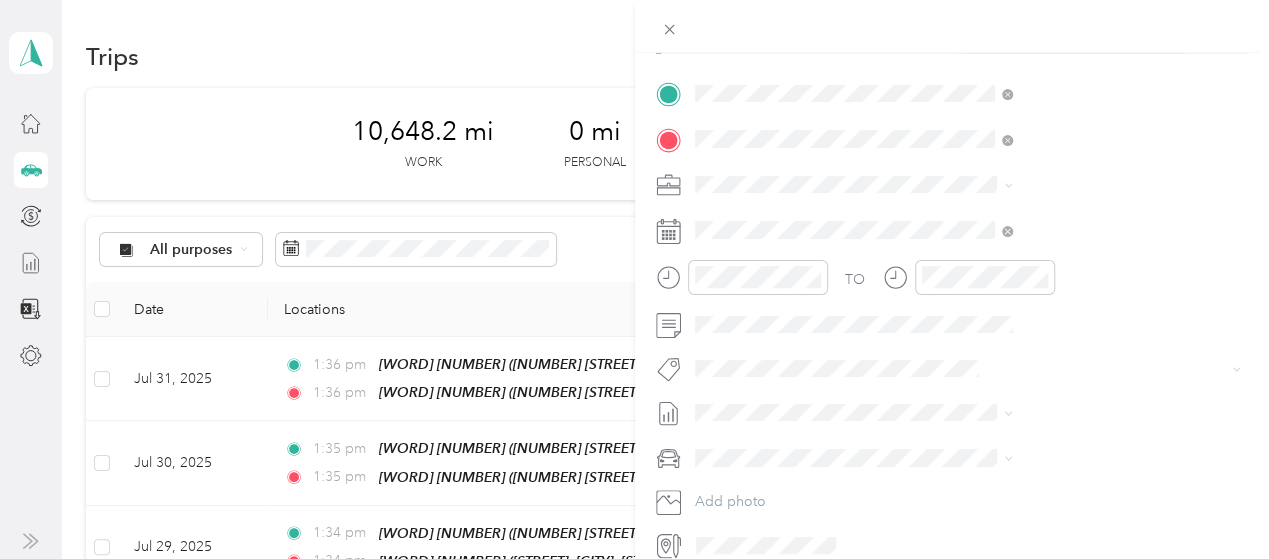 click on "[NUMBER] [STREET] [WORD], [POSTAL_CODE], [CITY], [STATE], [COUNTRY]" at bounding box center (1050, 261) 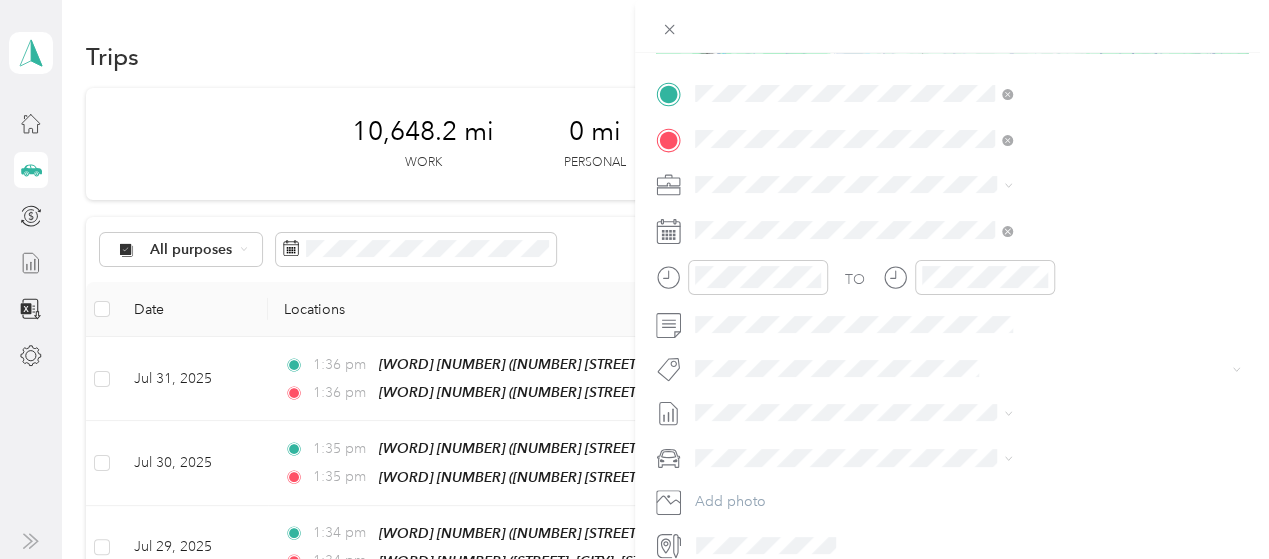 scroll, scrollTop: 491, scrollLeft: 0, axis: vertical 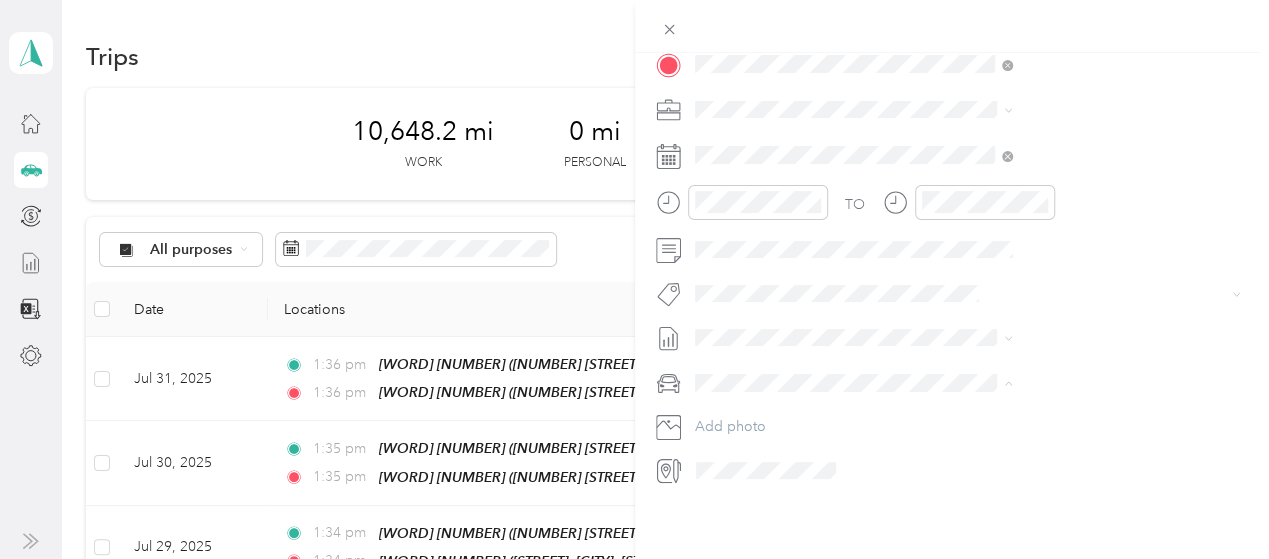 click on "FORD ESCAPE" at bounding box center (960, 401) 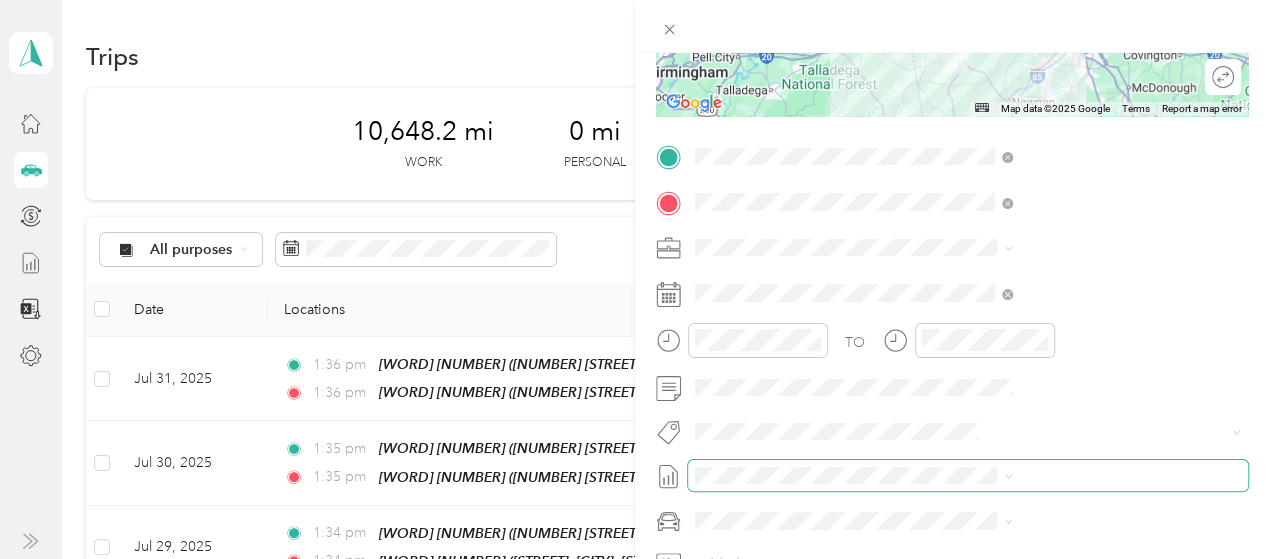 scroll, scrollTop: 291, scrollLeft: 0, axis: vertical 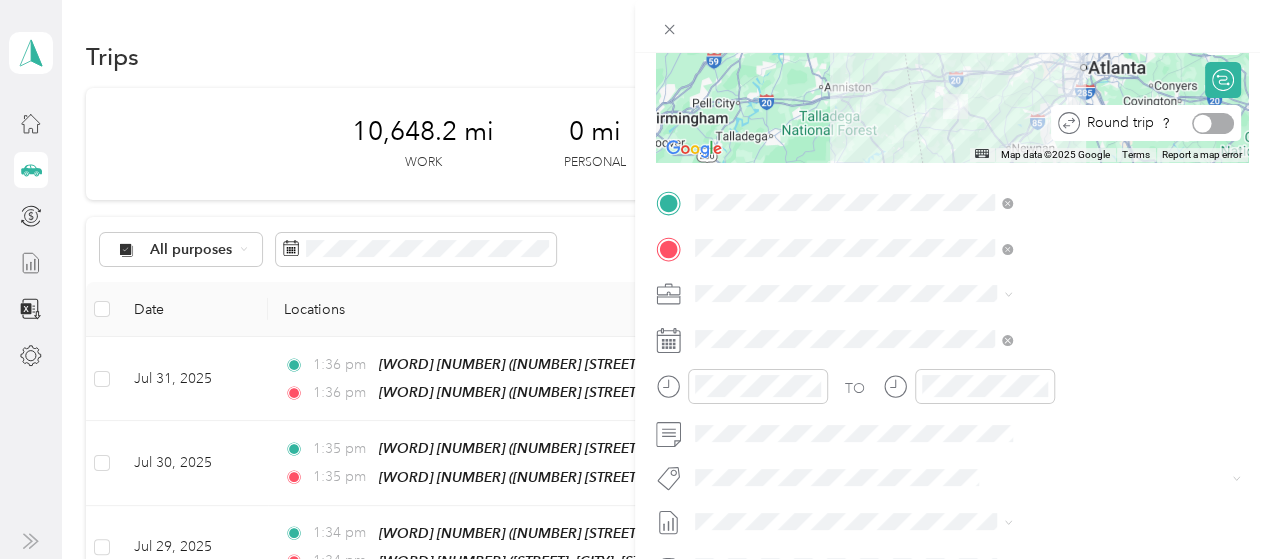 click at bounding box center [1213, 123] 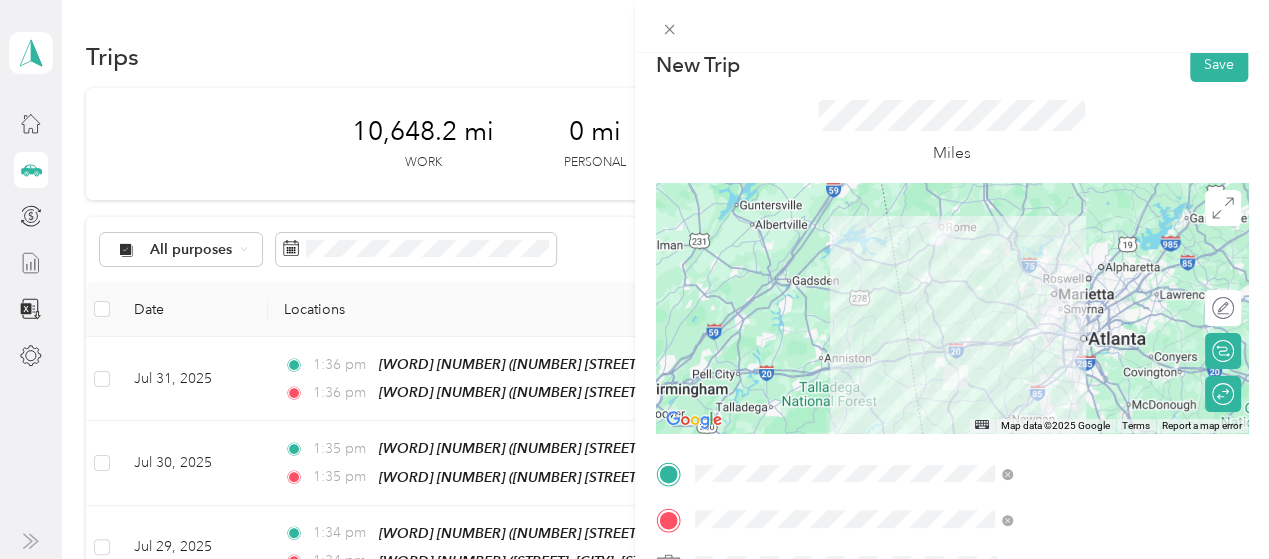 scroll, scrollTop: 0, scrollLeft: 0, axis: both 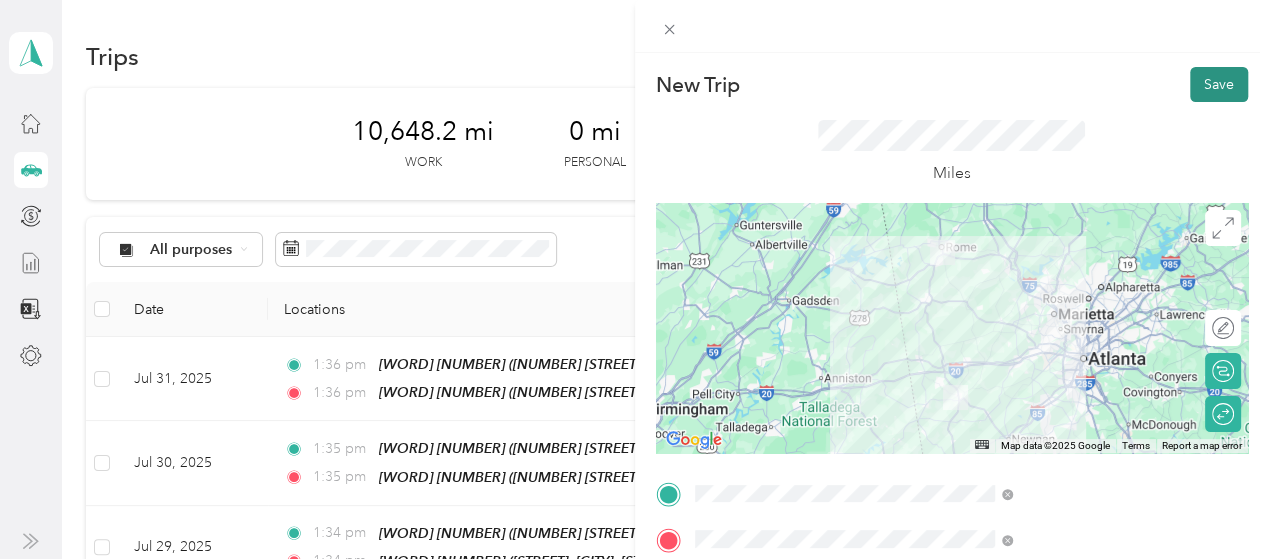 click on "Save" at bounding box center [1219, 84] 